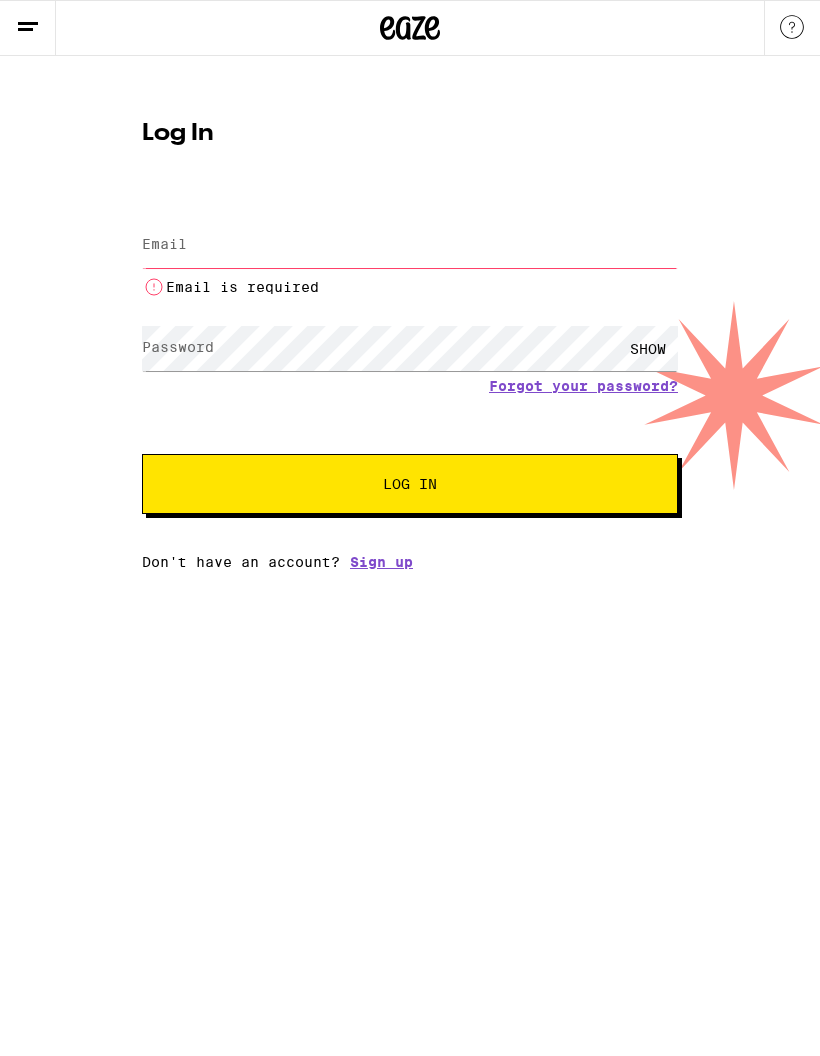 scroll, scrollTop: 0, scrollLeft: 0, axis: both 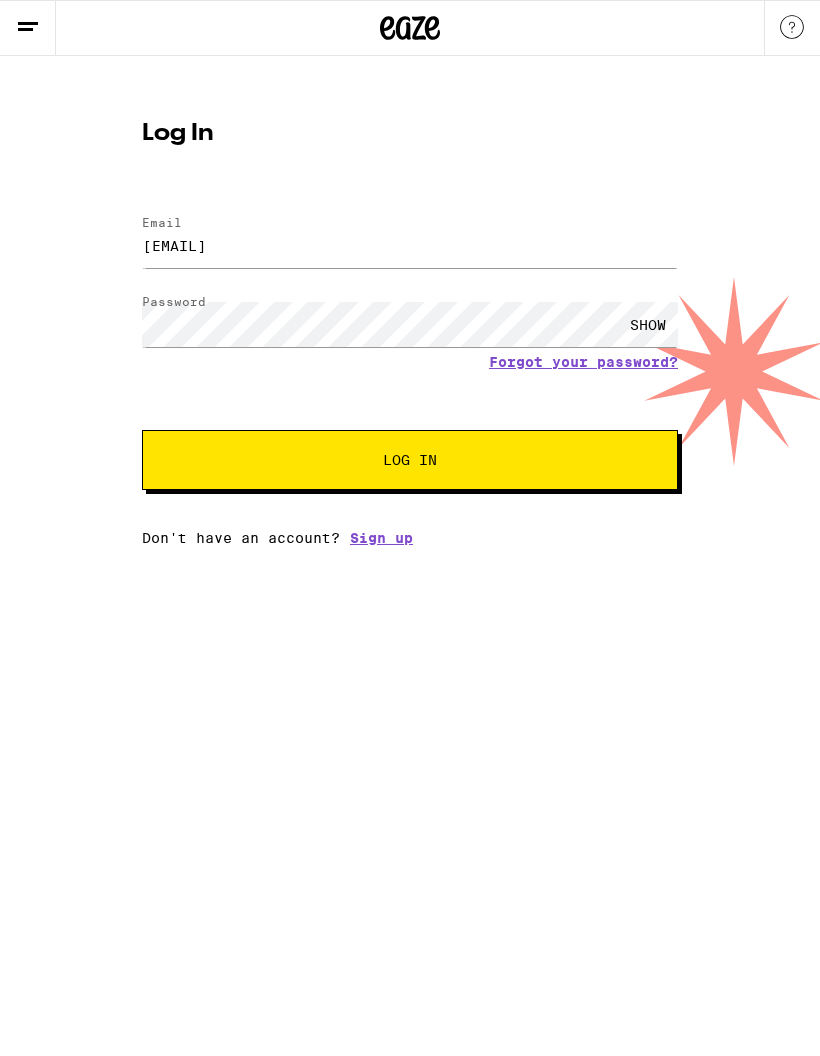 click on "Log In" at bounding box center (410, 460) 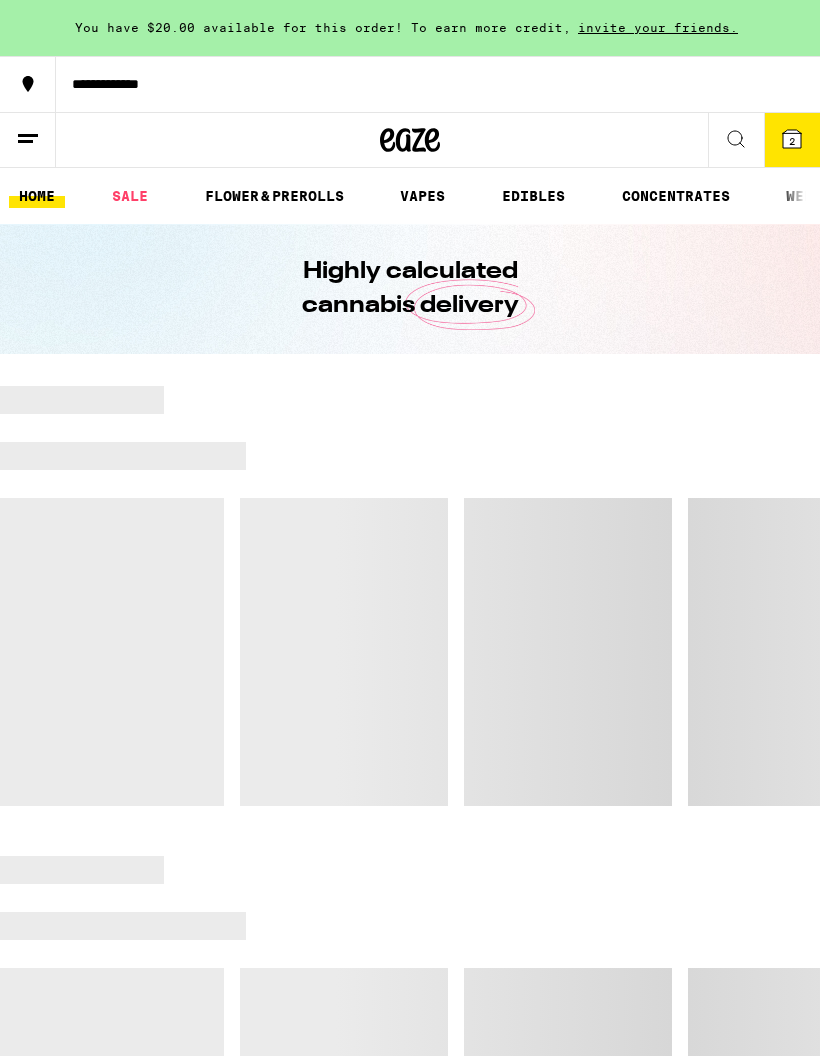scroll, scrollTop: 0, scrollLeft: 0, axis: both 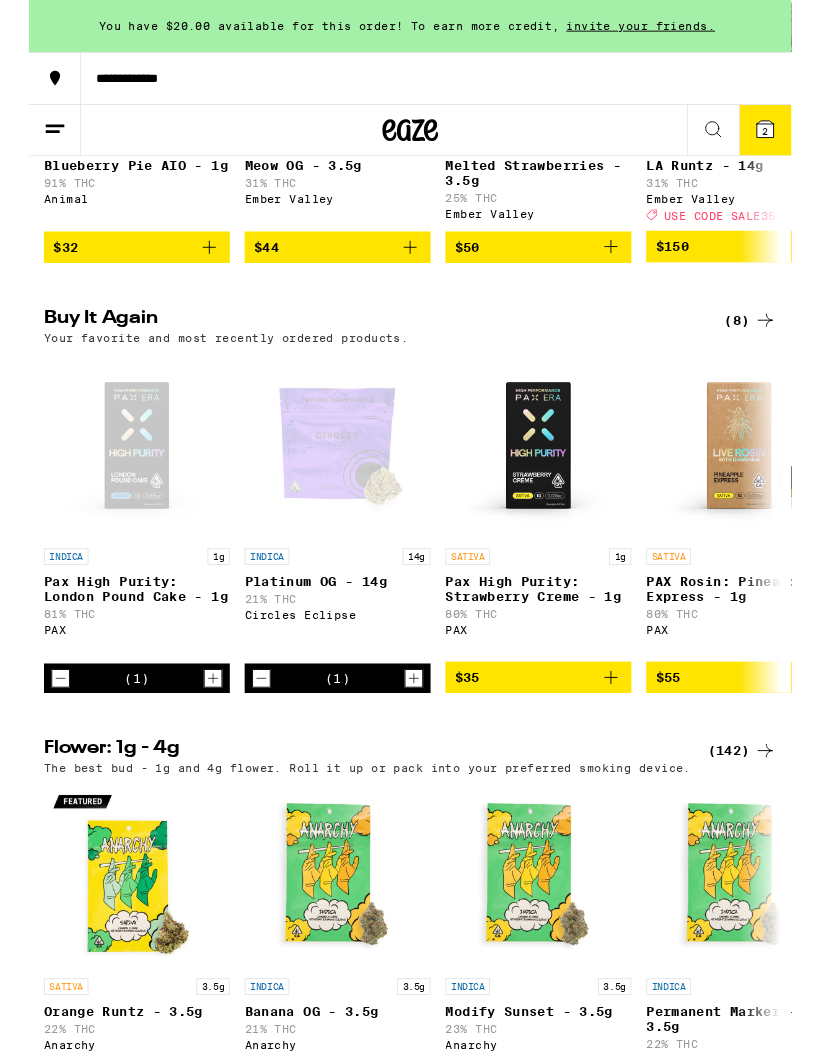 click at bounding box center [198, 730] 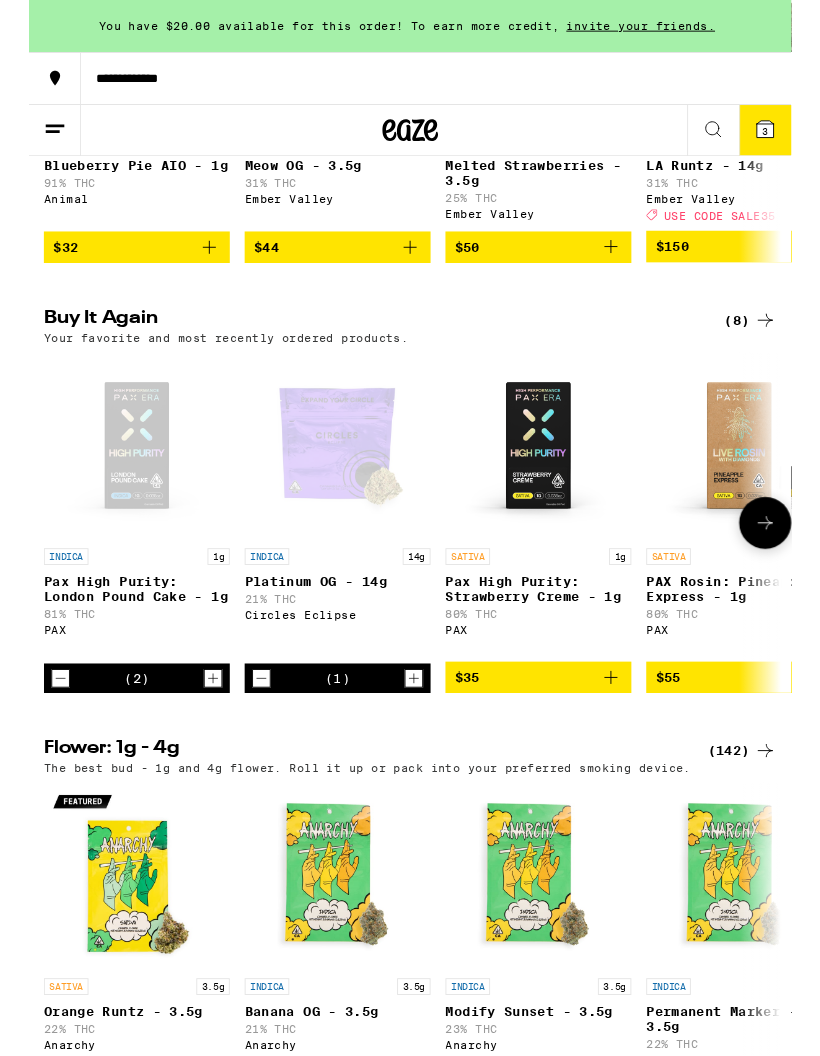 click at bounding box center (34, 730) 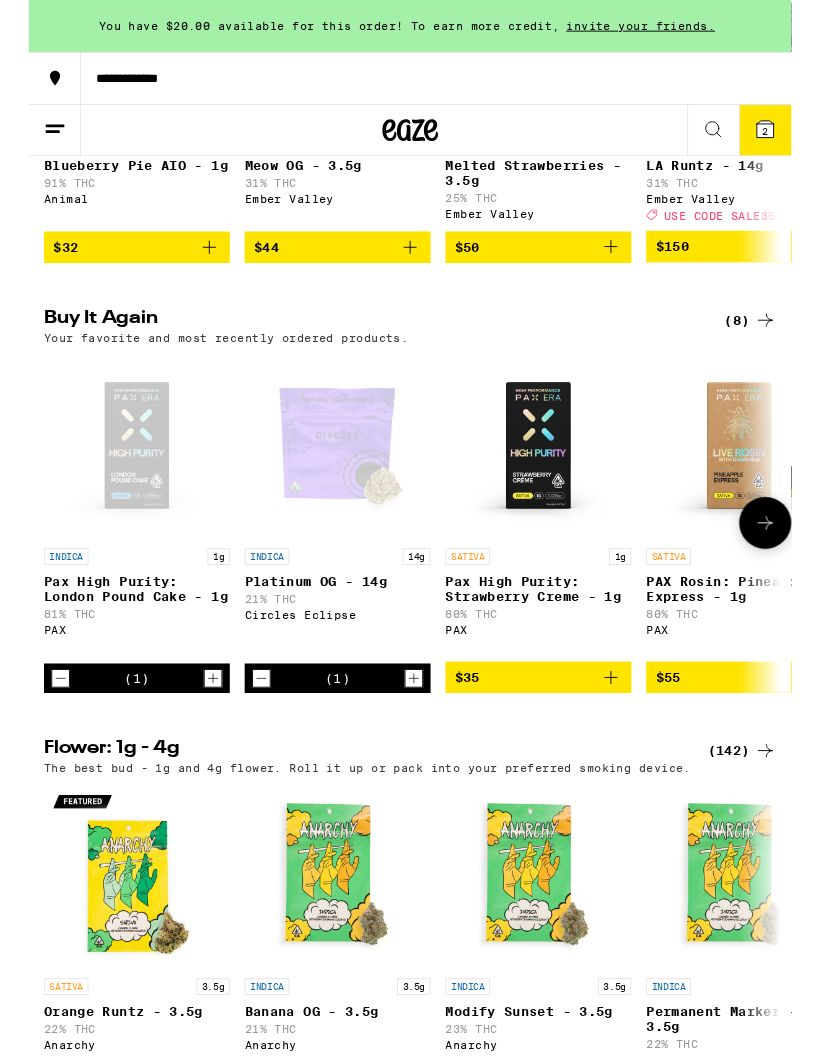 click on "2" at bounding box center [792, 141] 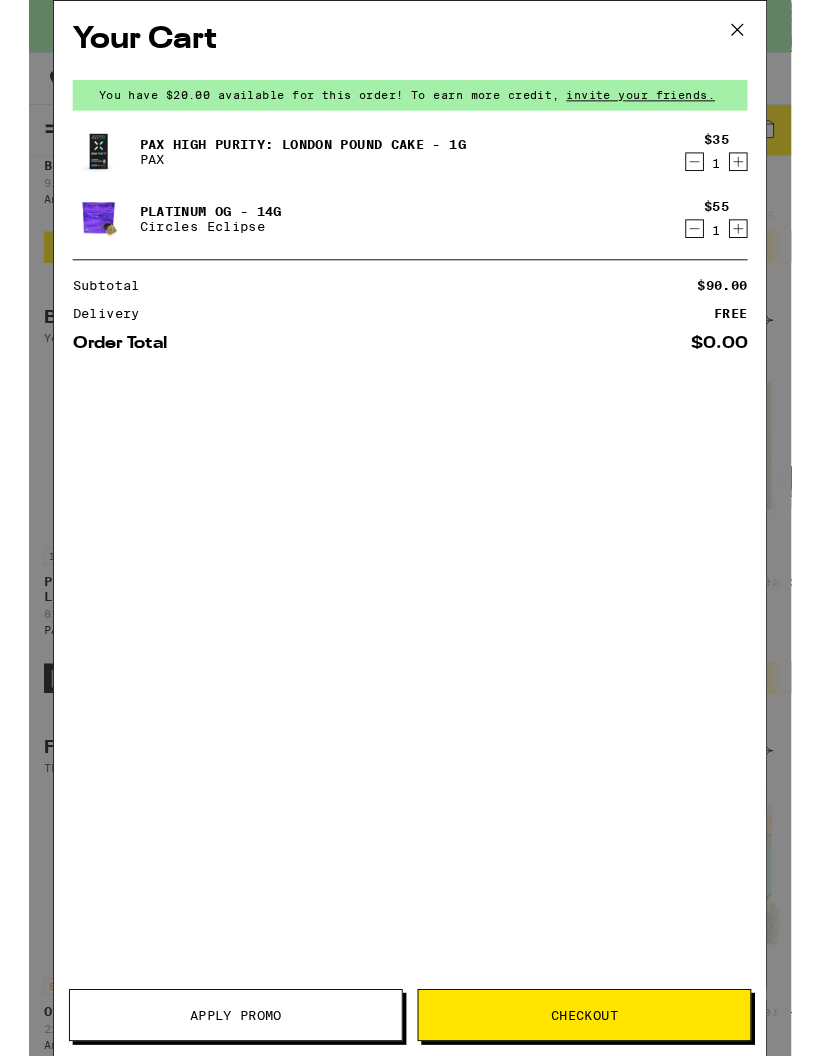 scroll, scrollTop: 1507, scrollLeft: 0, axis: vertical 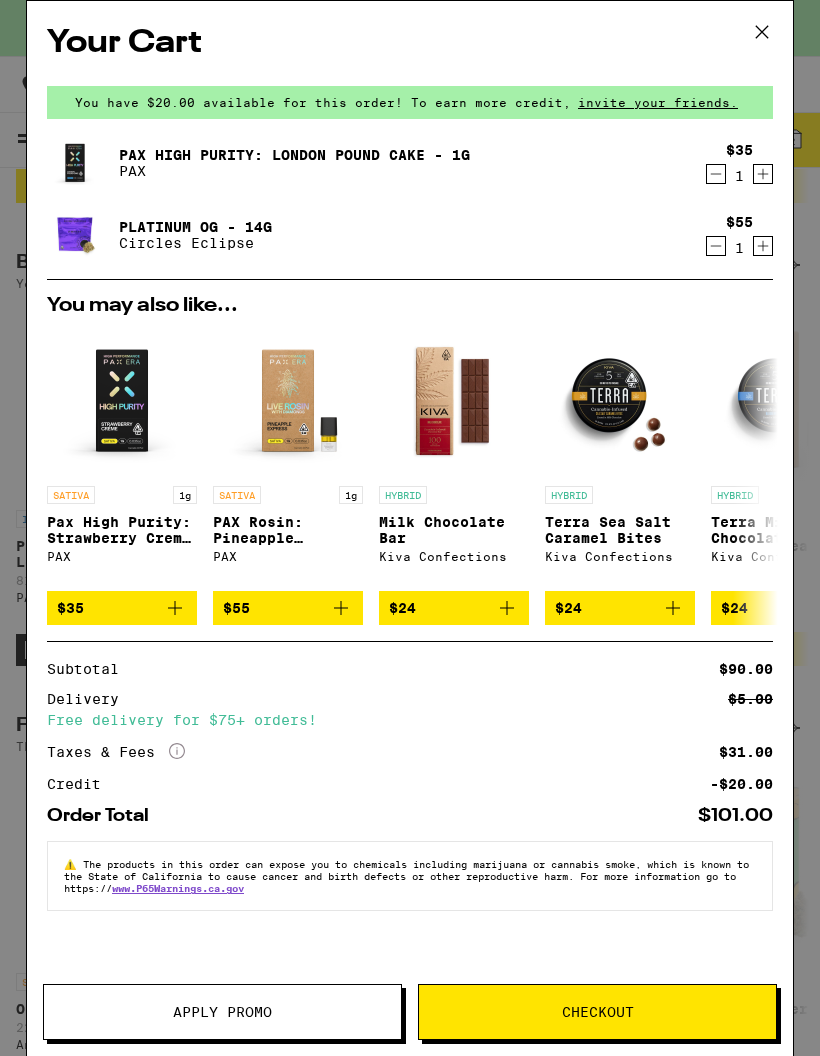 click on "Checkout" at bounding box center [598, 1012] 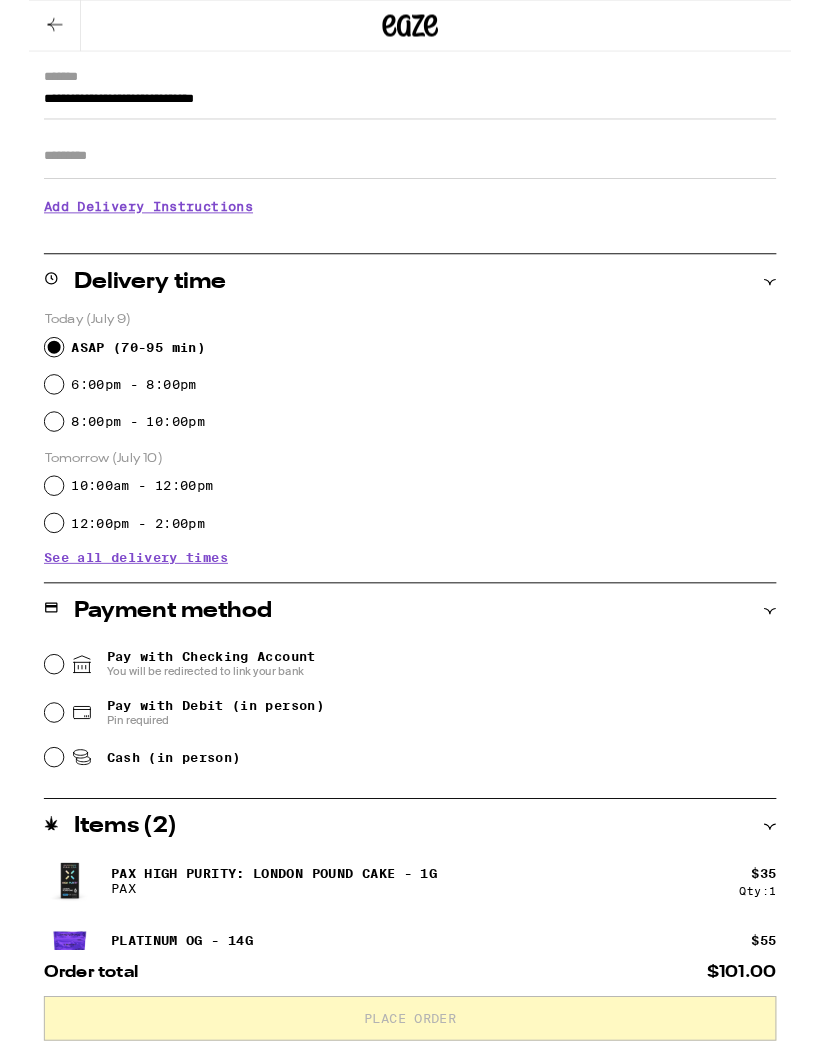 scroll, scrollTop: 267, scrollLeft: 0, axis: vertical 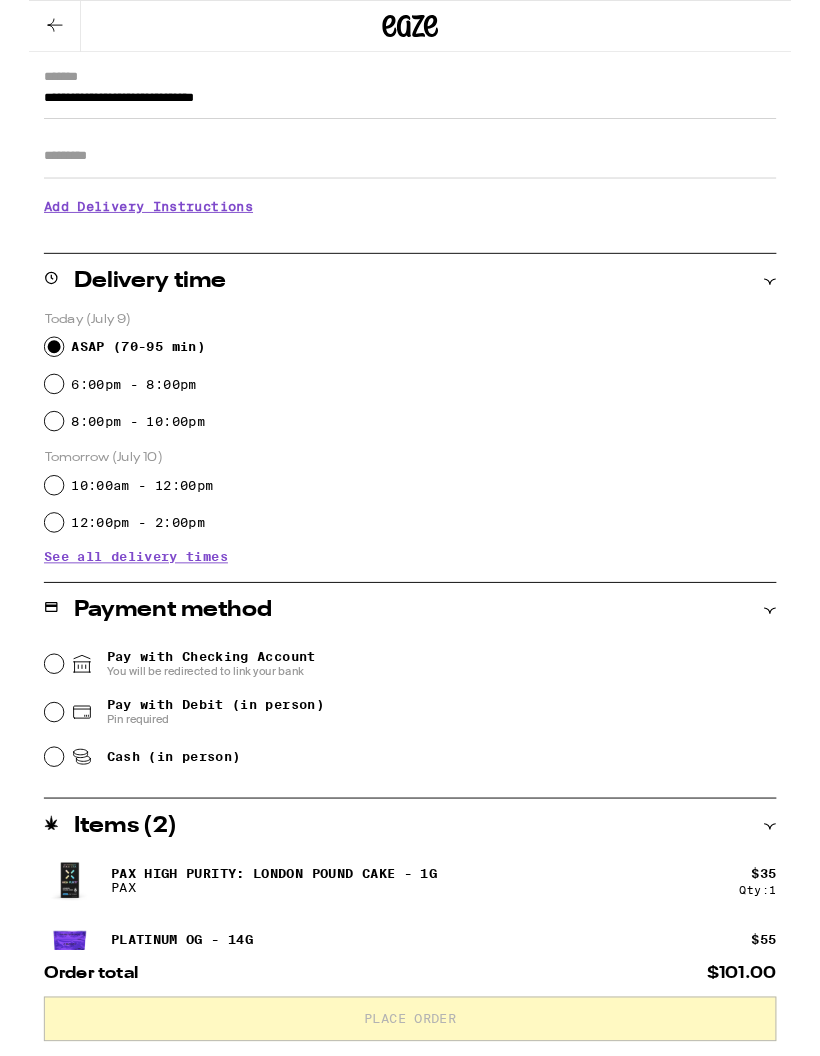 click on "Pay with Debit (in person) Pin required" at bounding box center [27, 766] 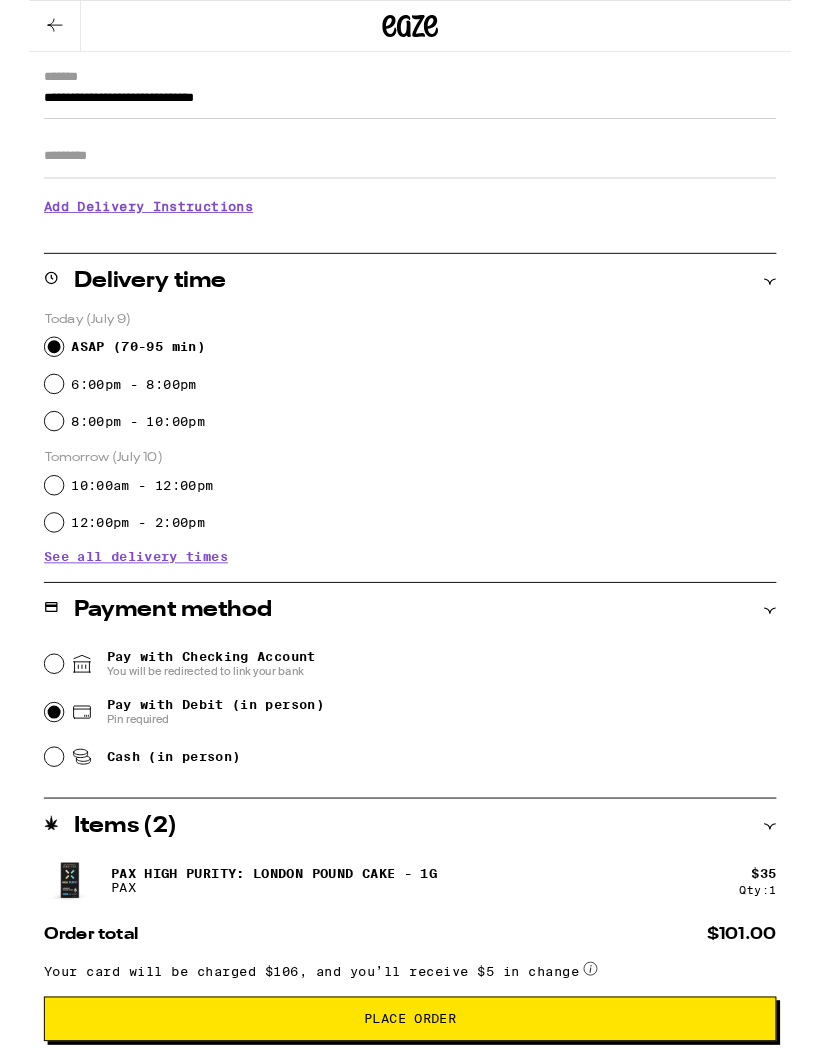 click on "Cash (in person)" at bounding box center (27, 814) 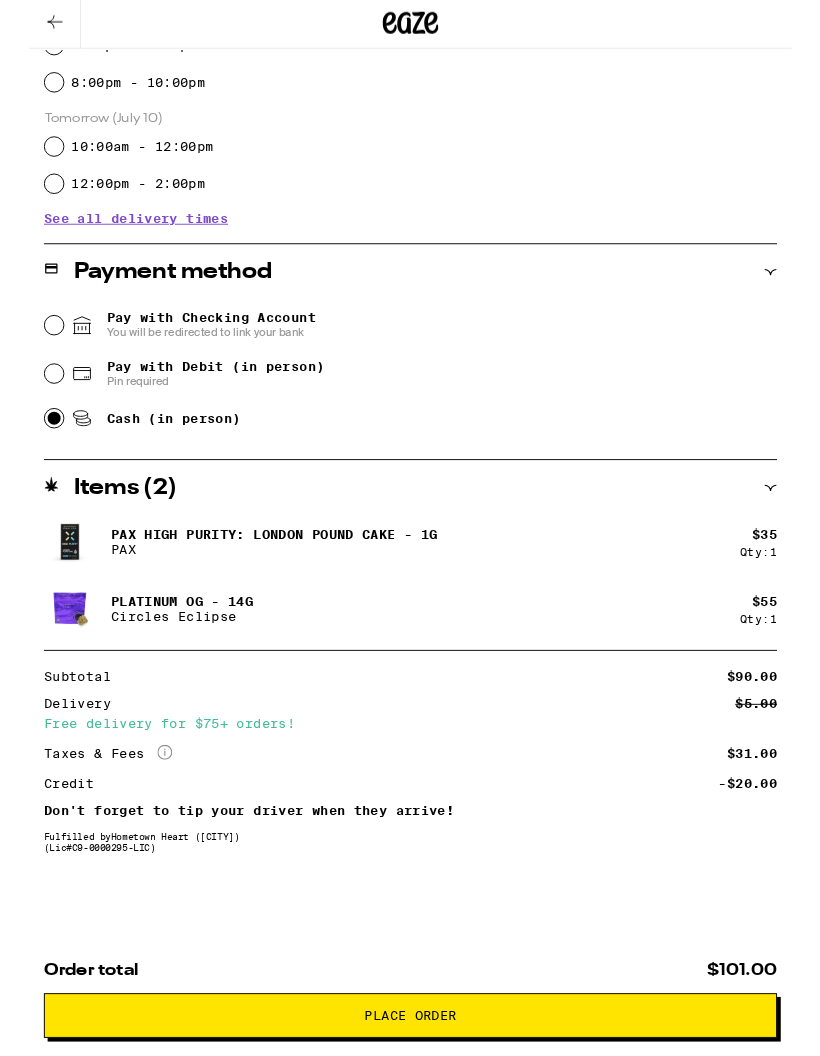 scroll, scrollTop: 638, scrollLeft: 0, axis: vertical 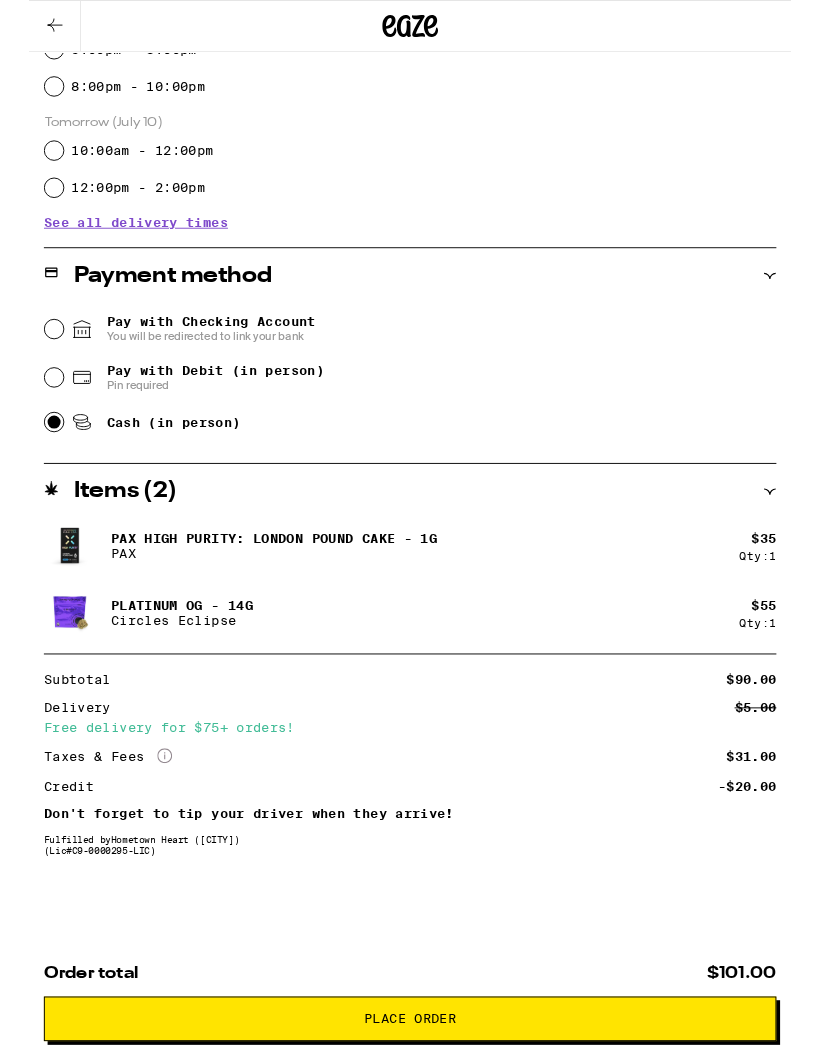 click on "Place Order" at bounding box center (410, 1096) 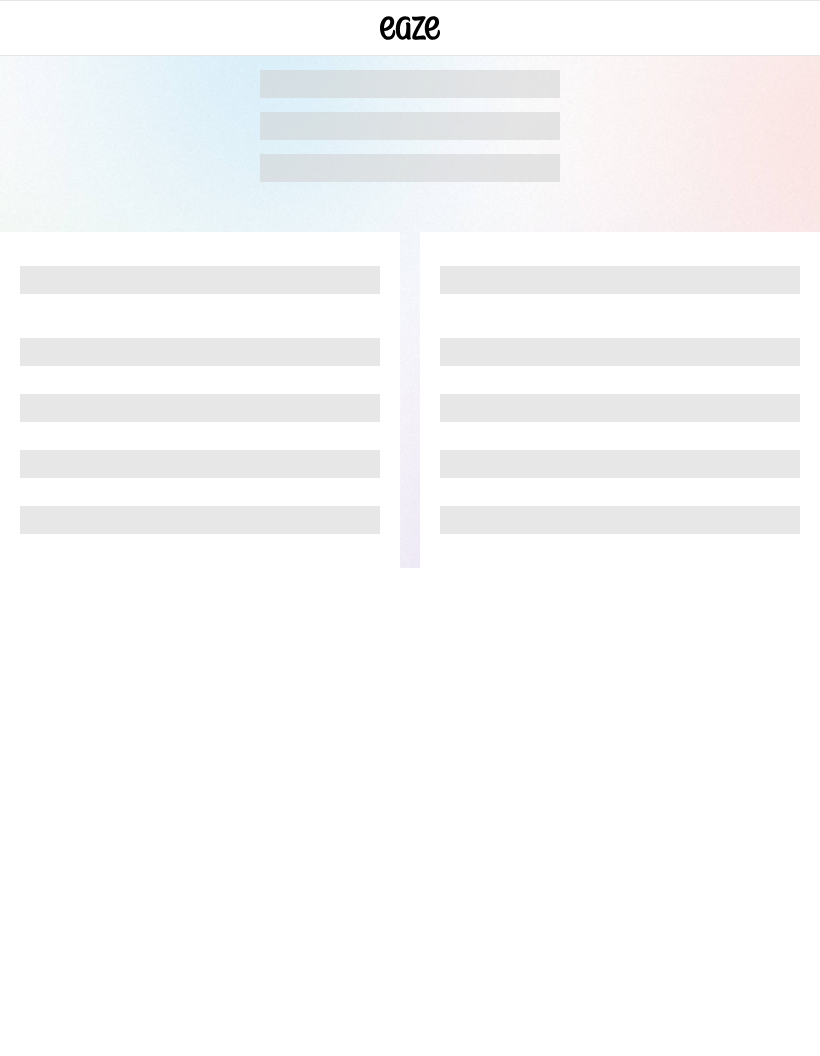 scroll, scrollTop: 0, scrollLeft: 0, axis: both 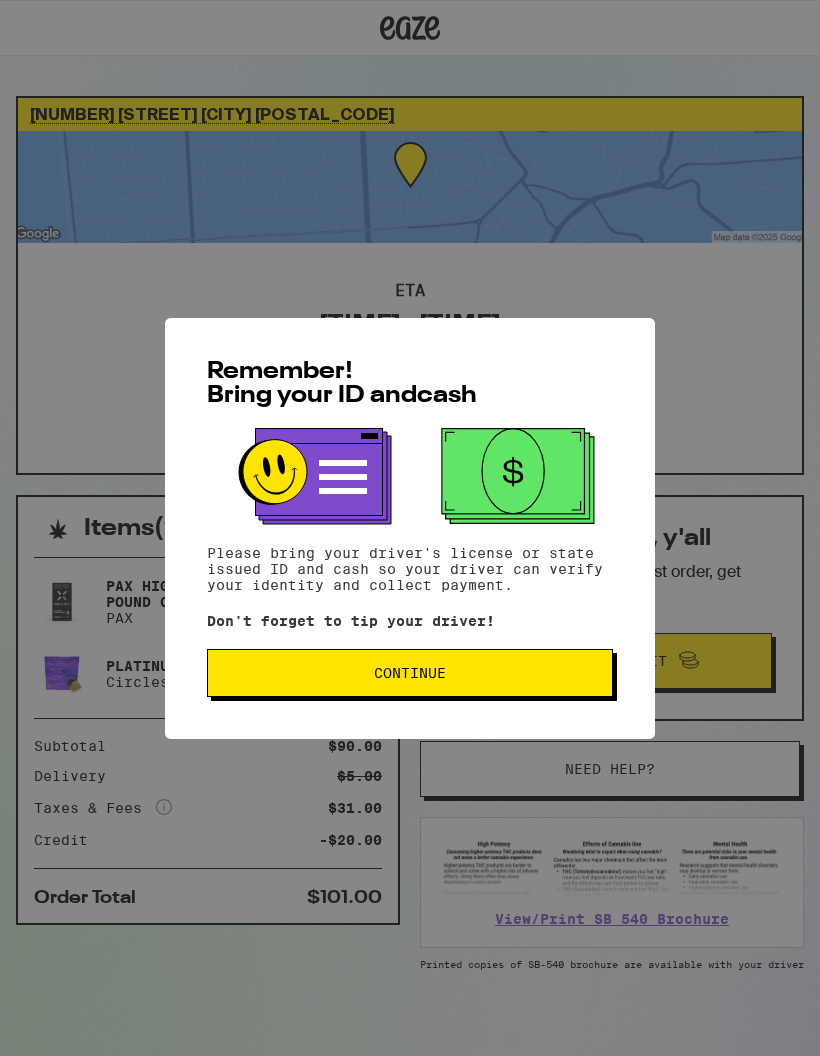 click on "Continue" at bounding box center (410, 673) 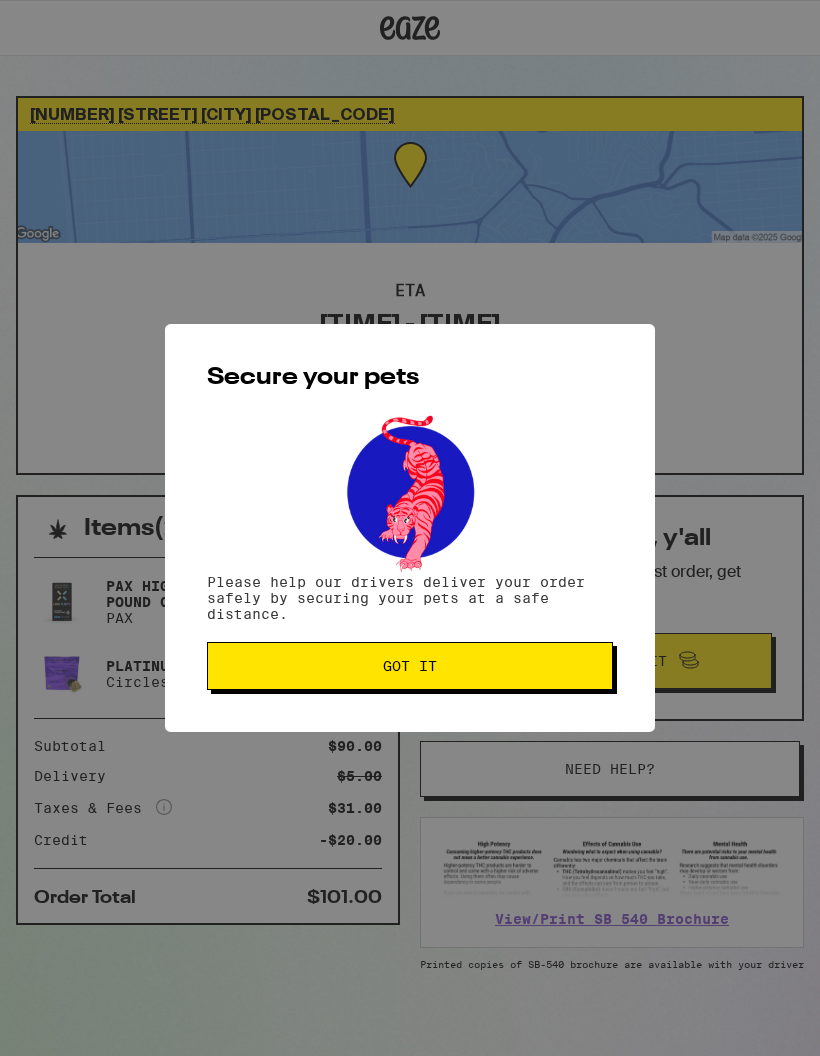 click on "Got it" at bounding box center (410, 666) 